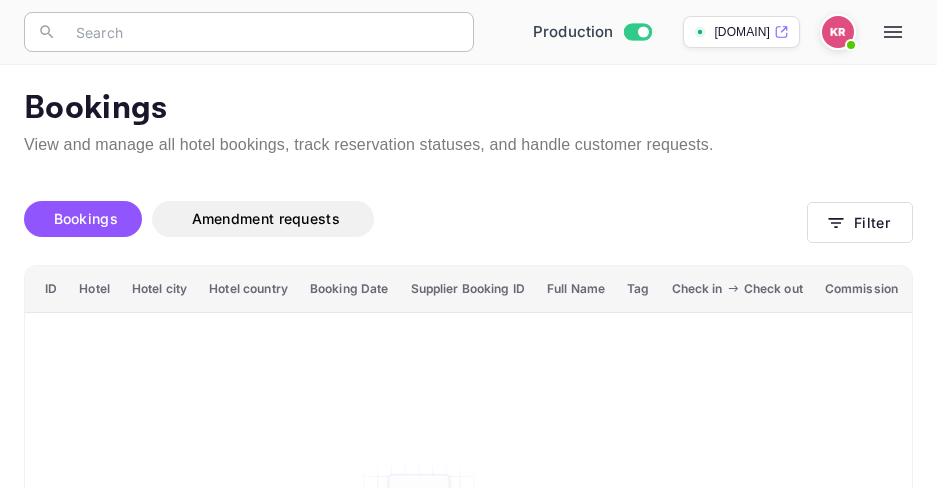 scroll, scrollTop: 0, scrollLeft: 0, axis: both 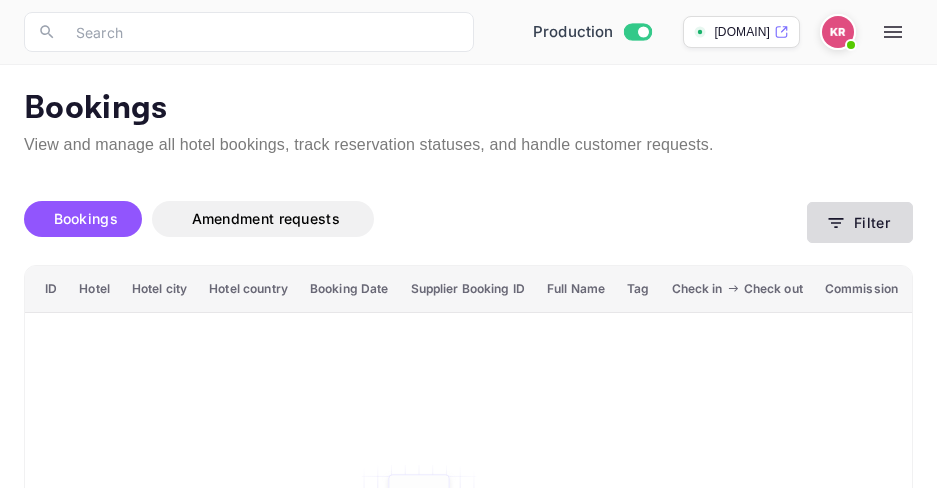 click 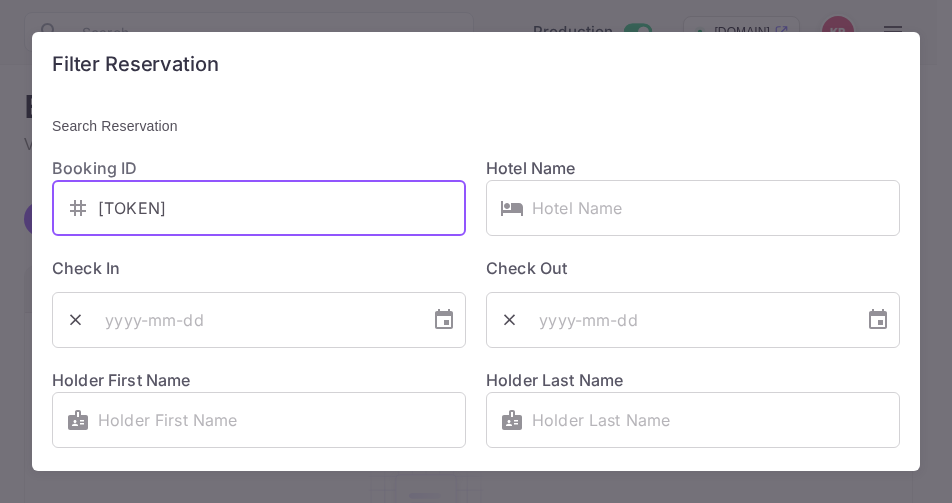 drag, startPoint x: 197, startPoint y: 215, endPoint x: 93, endPoint y: 213, distance: 104.019226 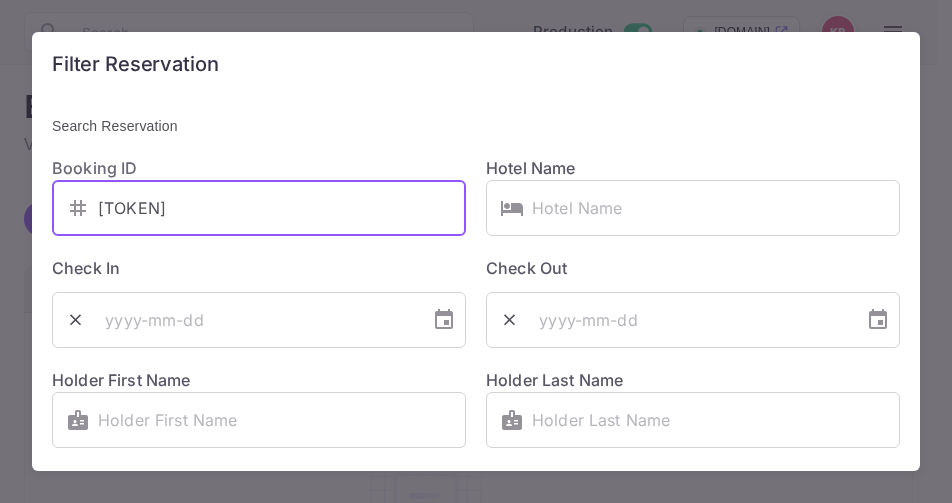 click on "​ _P1ZhYxvW ​" at bounding box center [259, 208] 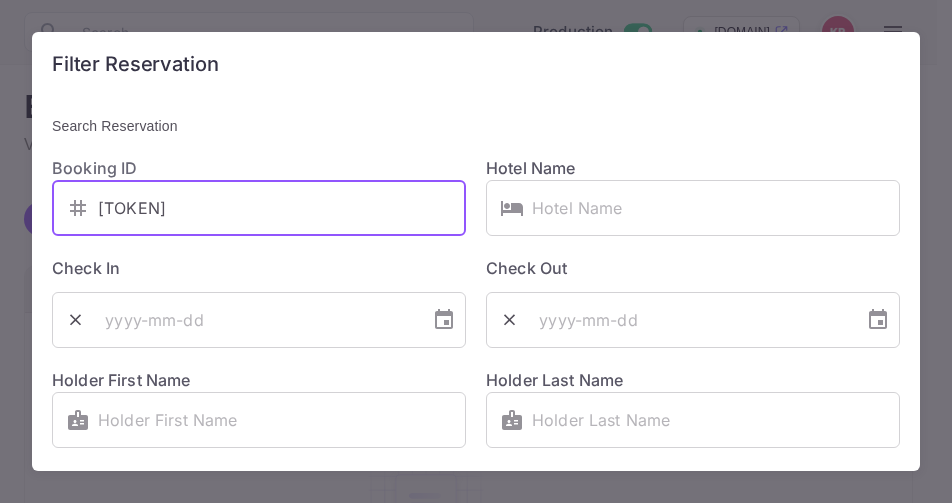 paste on "2EJEX-FsJ" 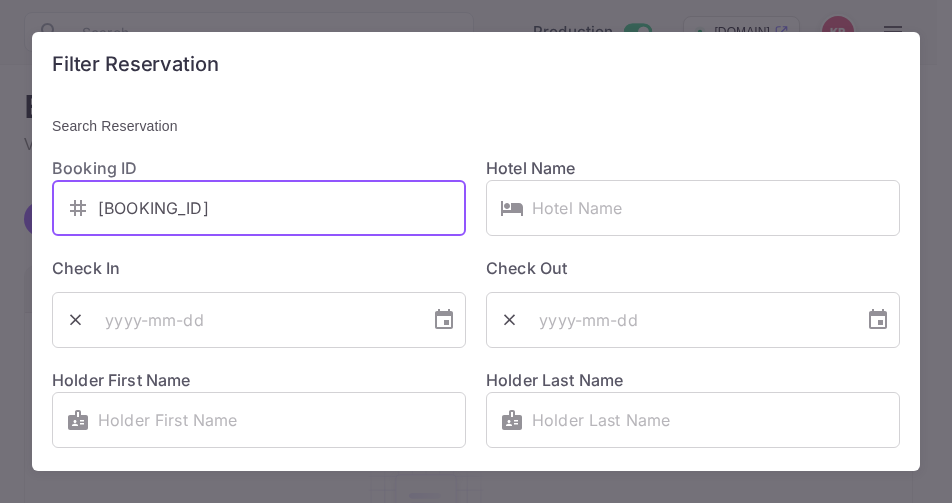 type on "2EJEX-FsJ" 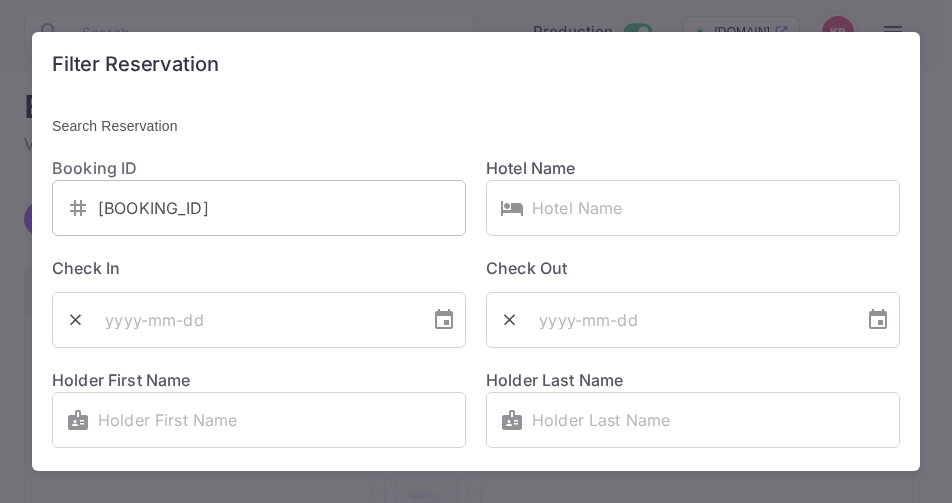 click on "​ 2EJEX-FsJ ​" at bounding box center (259, 208) 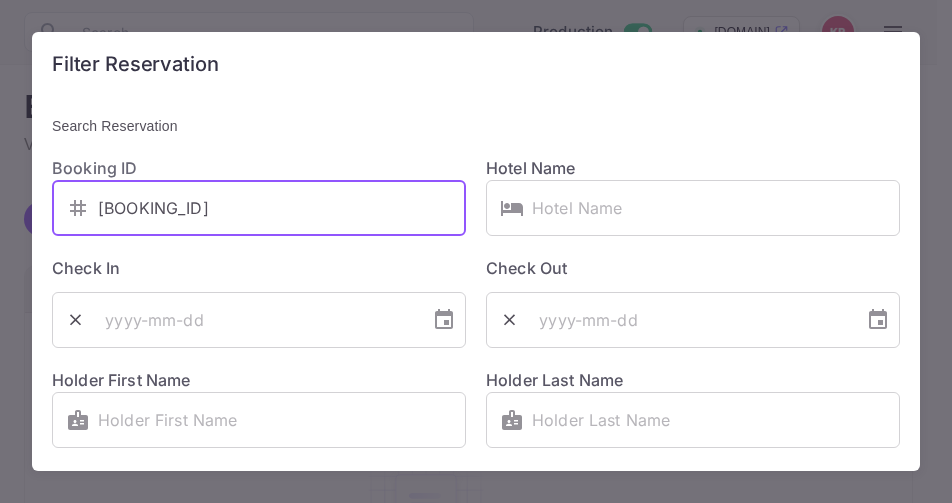 click on "2EJEX-FsJ" at bounding box center [282, 208] 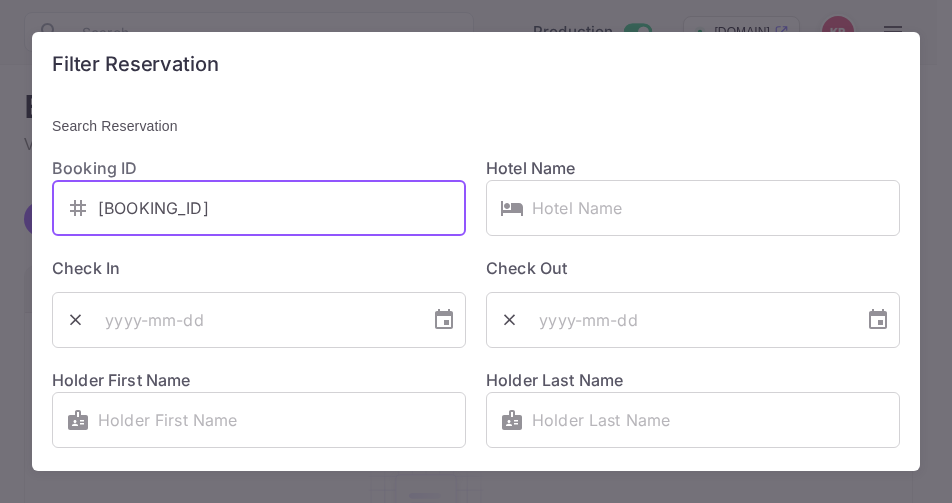 click on "2EJEX-FsJ" at bounding box center [282, 208] 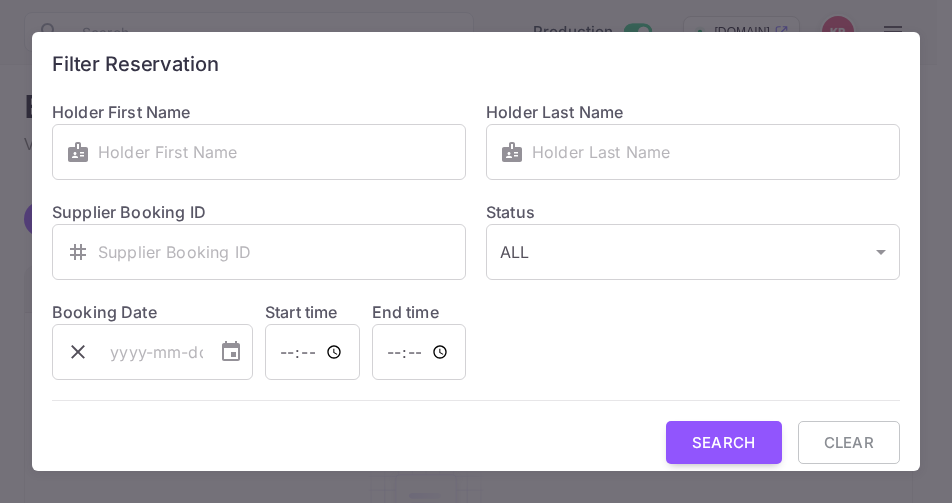 scroll, scrollTop: 301, scrollLeft: 0, axis: vertical 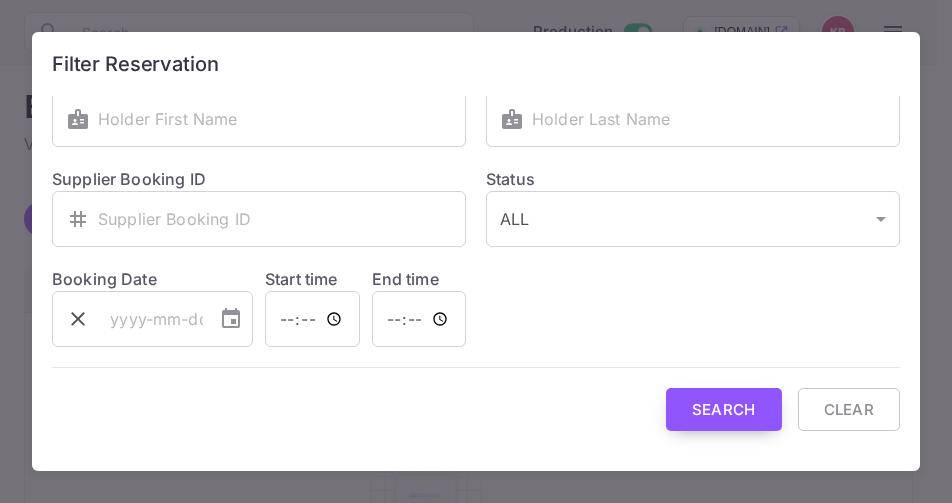click on "Search" at bounding box center [724, 409] 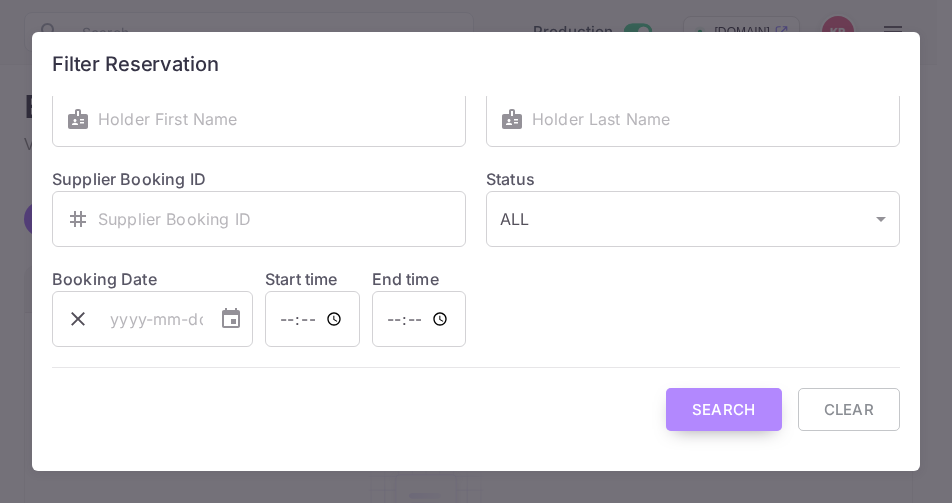 click on "Search" at bounding box center (724, 409) 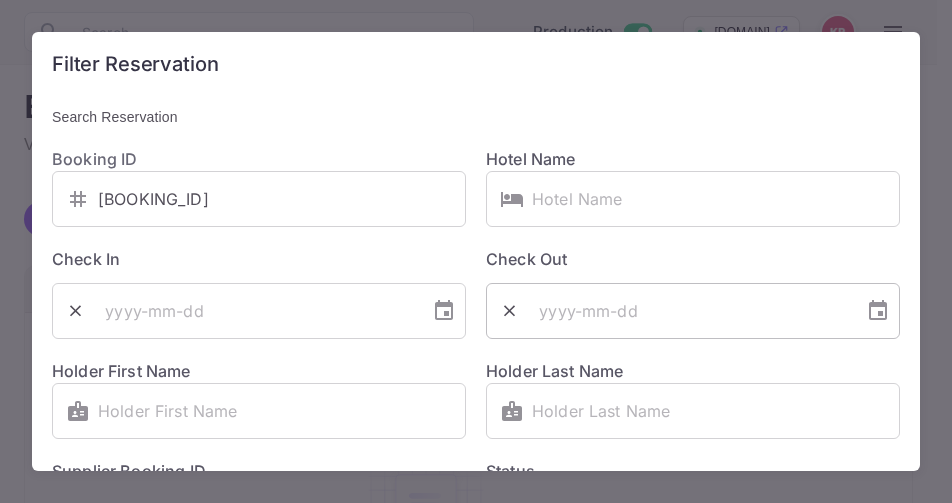 scroll, scrollTop: 0, scrollLeft: 0, axis: both 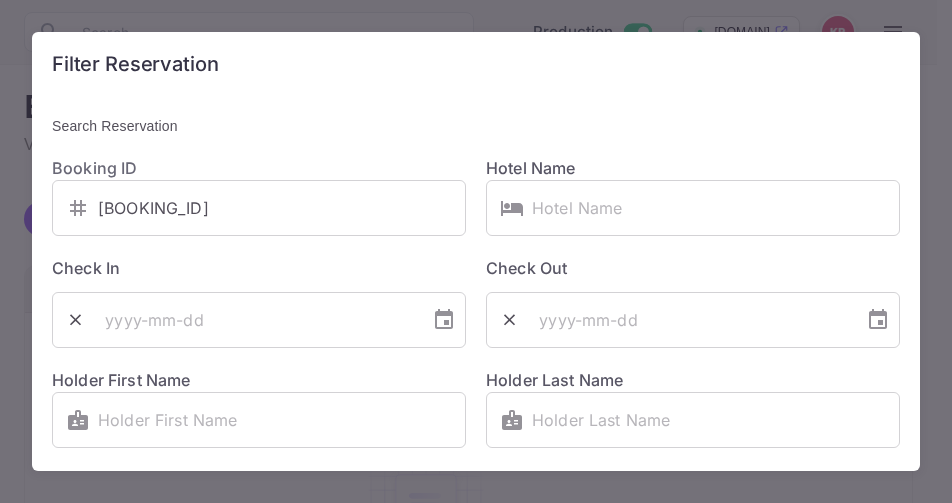 click on "Filter Reservation Search Reservation Booking ID ​ [BOOKING_ID] ​ Hotel Name ​ ​ Check In ​ Check Out ​ Holder First Name ​ ​ Holder Last Name ​ ​ Supplier Booking ID ​ ​ Status ALL ALL ​ Booking Date ​ Start time ​ End time ​ Search Clear" at bounding box center [476, 251] 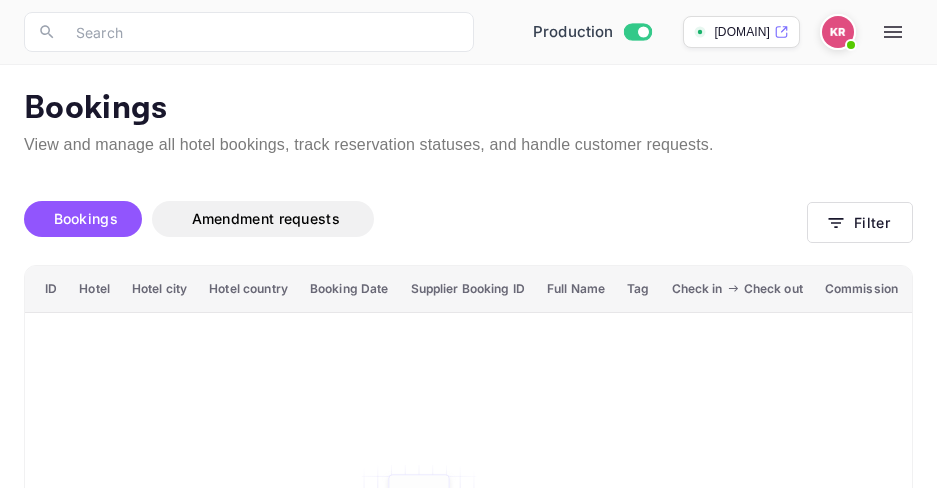 click on "Bookings" at bounding box center (86, 218) 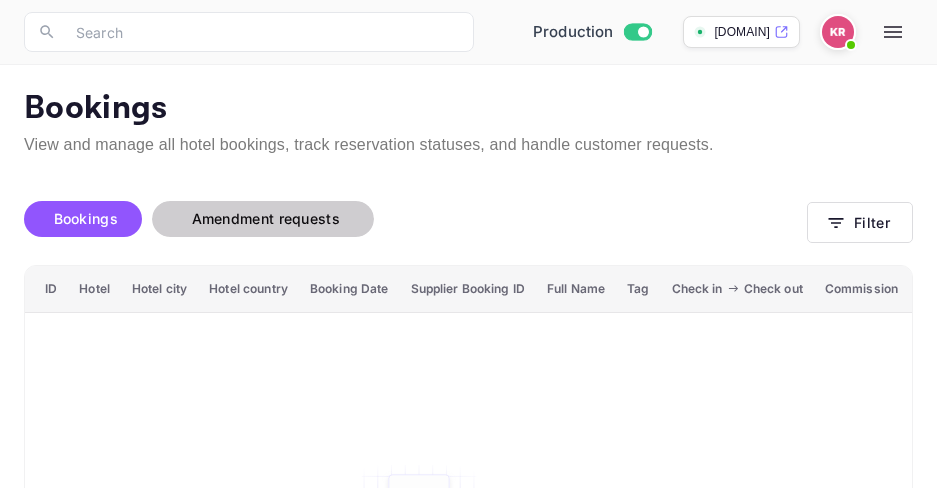 click on "Amendment requests" at bounding box center (266, 218) 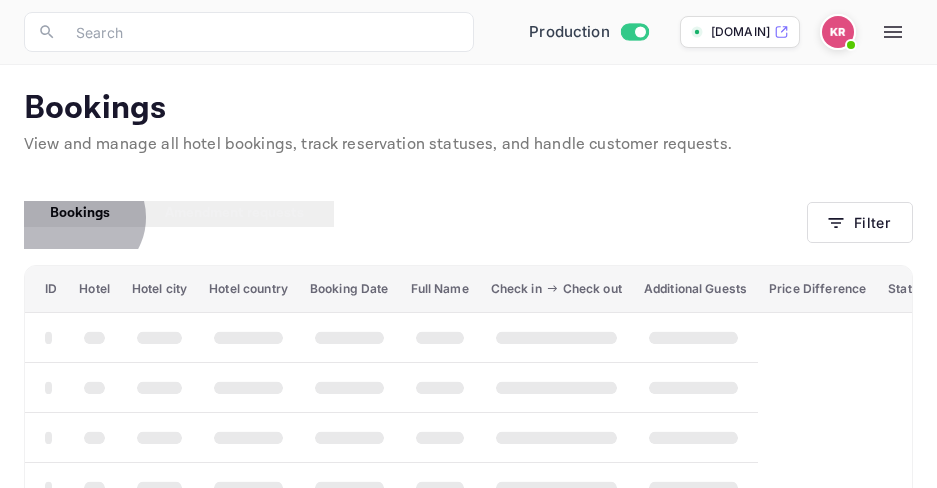 click on "Bookings" at bounding box center (80, 213) 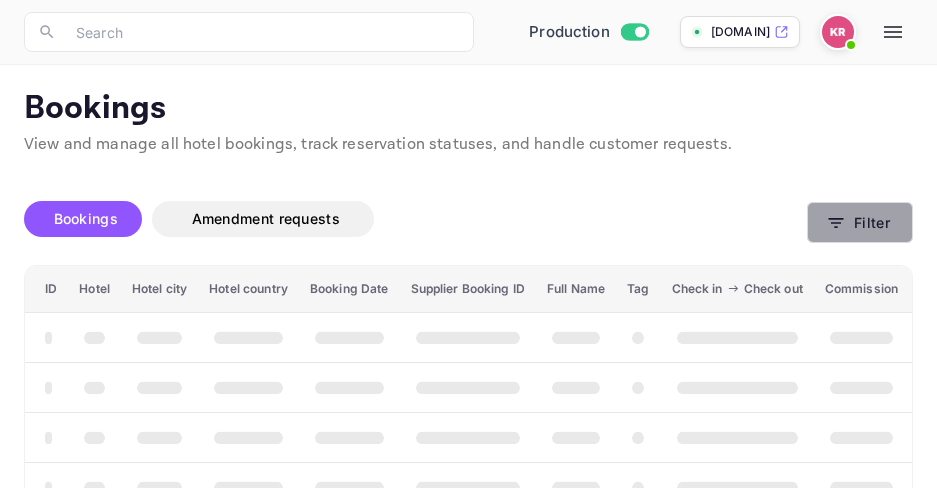 click 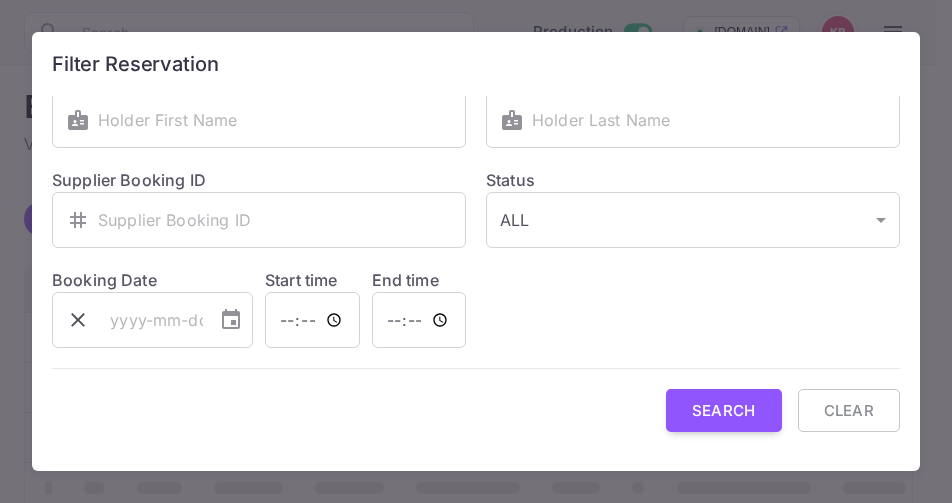 scroll, scrollTop: 301, scrollLeft: 0, axis: vertical 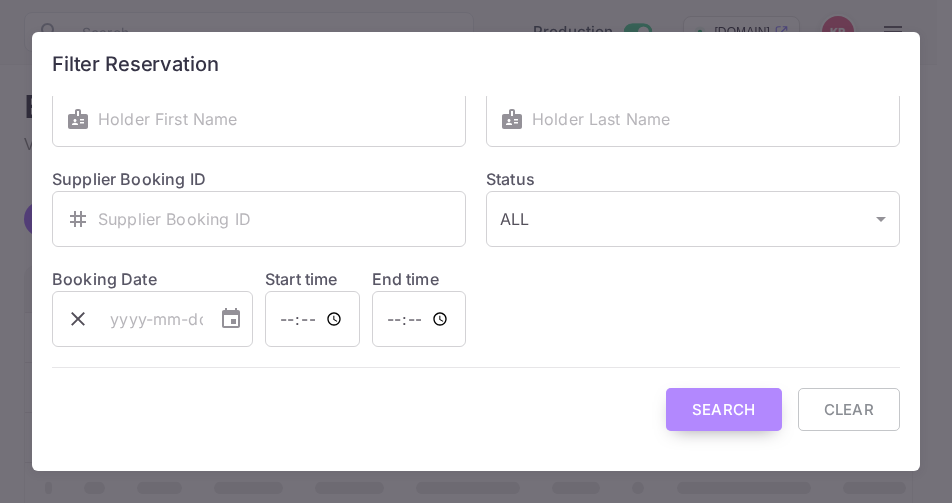 click on "Search" at bounding box center (724, 409) 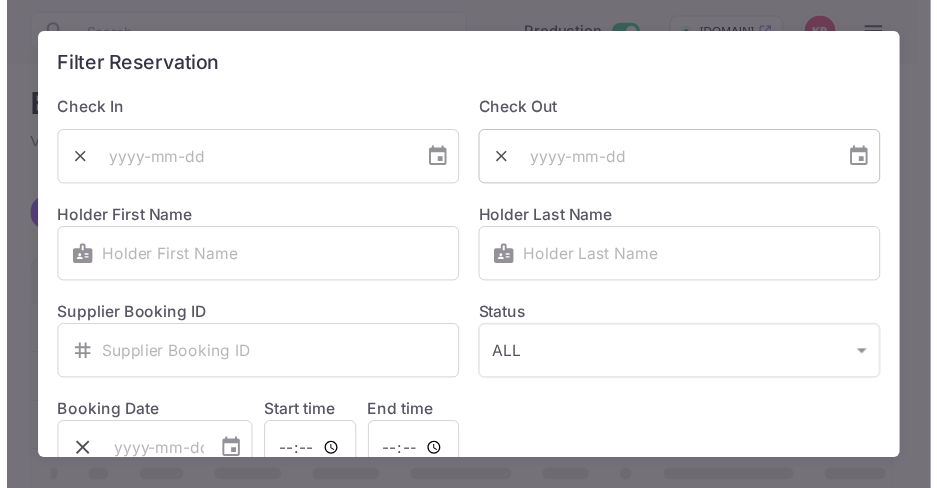 scroll, scrollTop: 0, scrollLeft: 0, axis: both 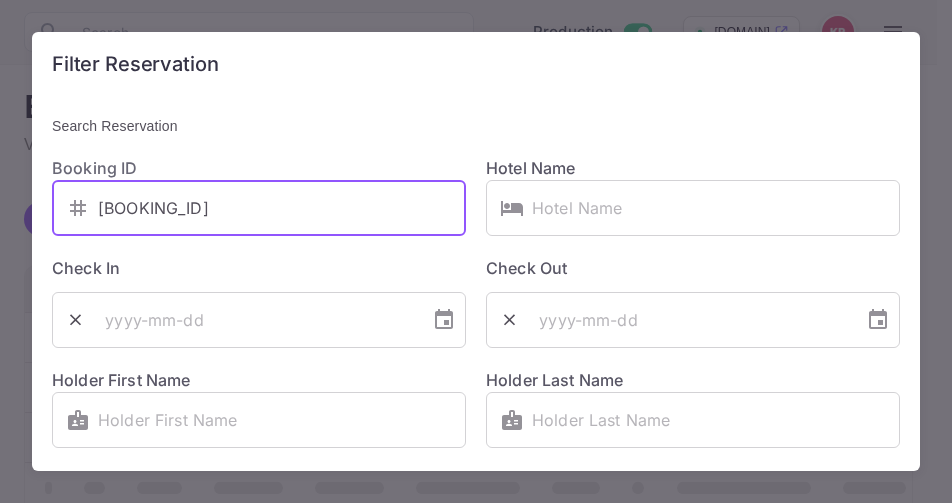 drag, startPoint x: 223, startPoint y: 214, endPoint x: 96, endPoint y: 216, distance: 127.01575 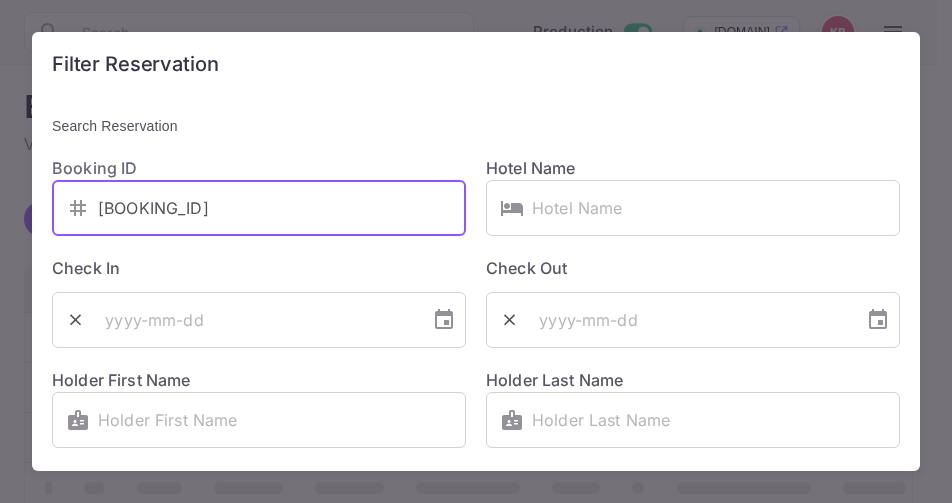 click on "​ 2EJEX-FsJ ​" at bounding box center (259, 208) 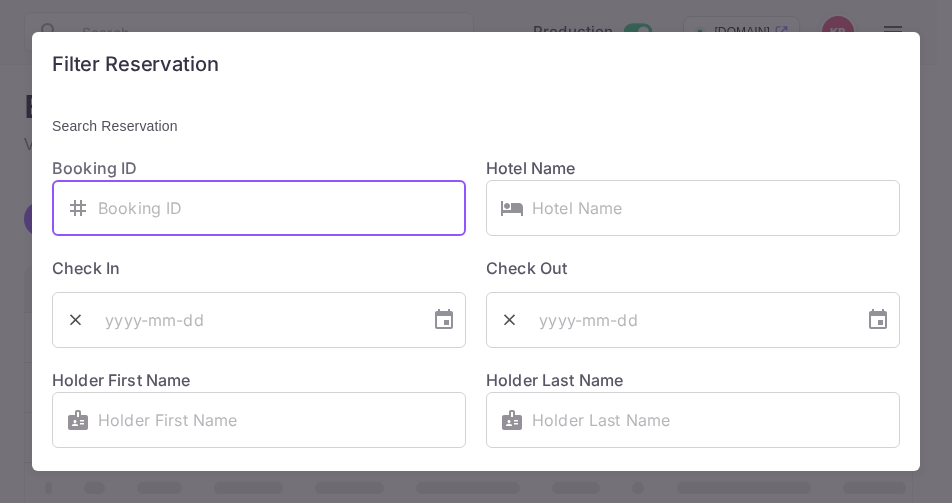 type 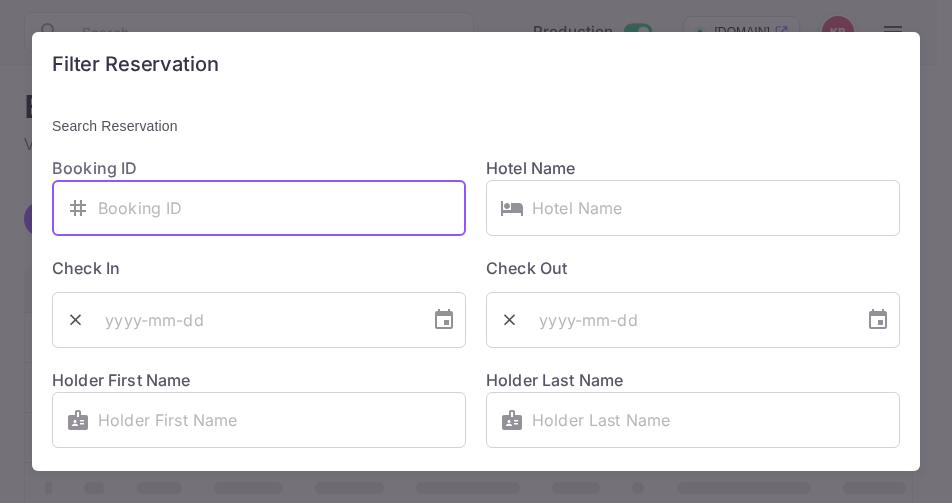 click on "Filter Reservation Search Reservation Booking ID ​ ​ Hotel Name ​ ​ Check In ​ Check Out ​ Holder First Name ​ ​ Holder Last Name ​ ​ Supplier Booking ID ​ ​ Status ALL ALL ​ Booking Date ​ Start time ​ End time ​ Search Clear" at bounding box center (476, 251) 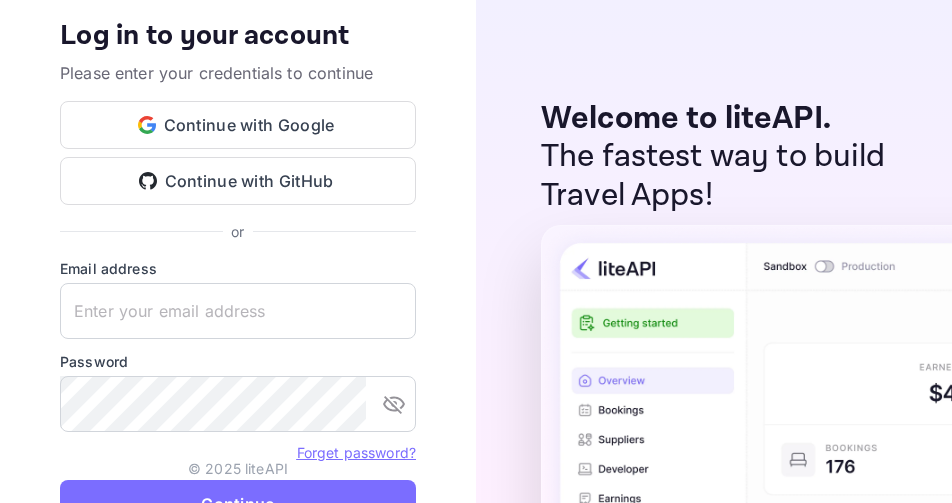 scroll, scrollTop: 0, scrollLeft: 0, axis: both 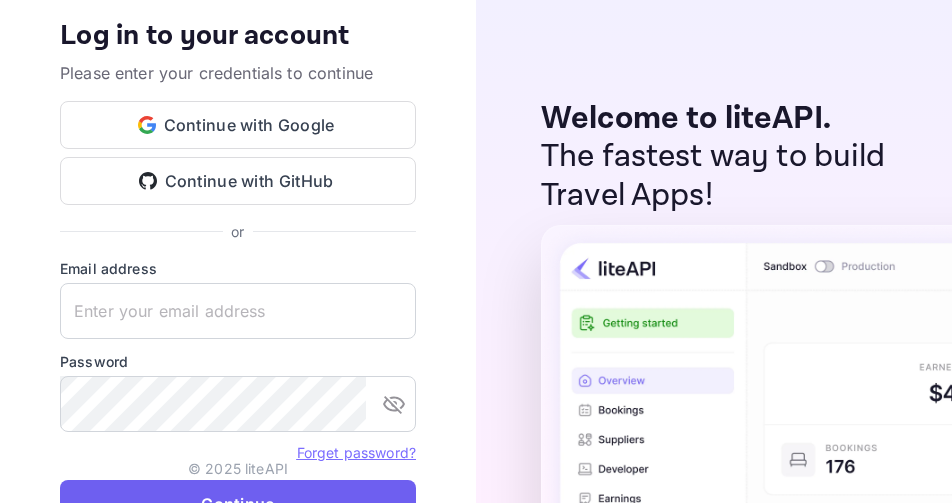 type on "[USERNAME]@[DOMAIN].com" 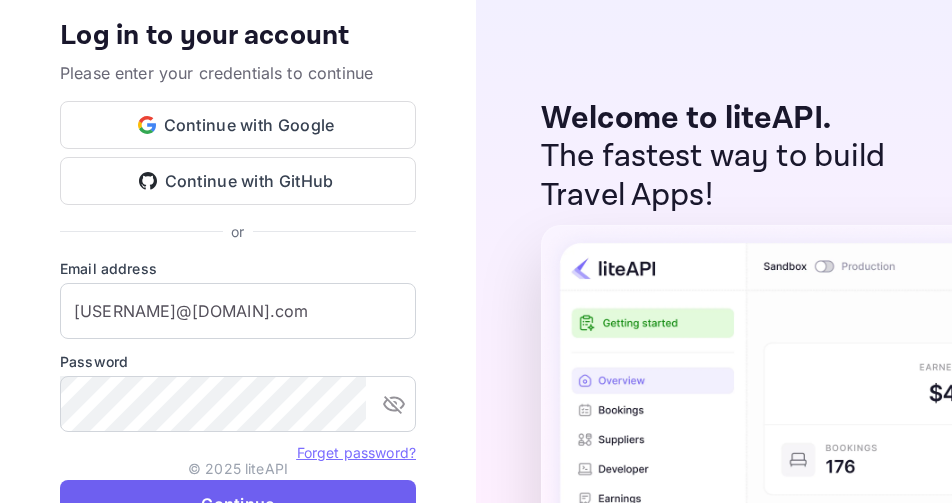 click on "Continue" at bounding box center [238, 504] 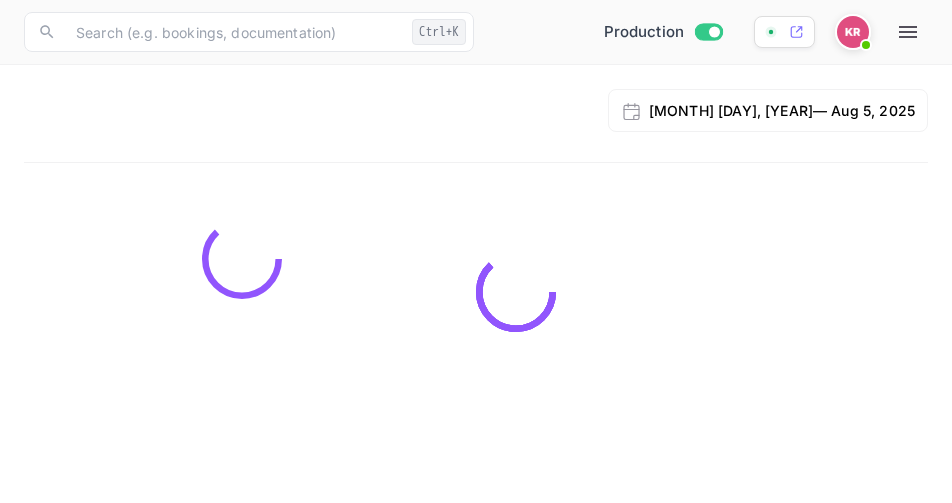 scroll, scrollTop: 0, scrollLeft: 0, axis: both 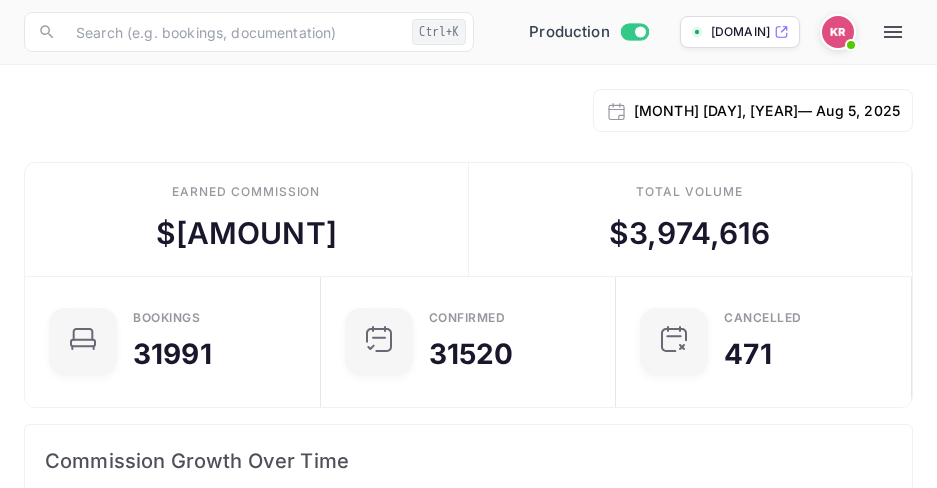 click on "[MONTH] [DAY], [YEAR]  —   [MONTH] [DAY], [YEAR]" at bounding box center (767, 110) 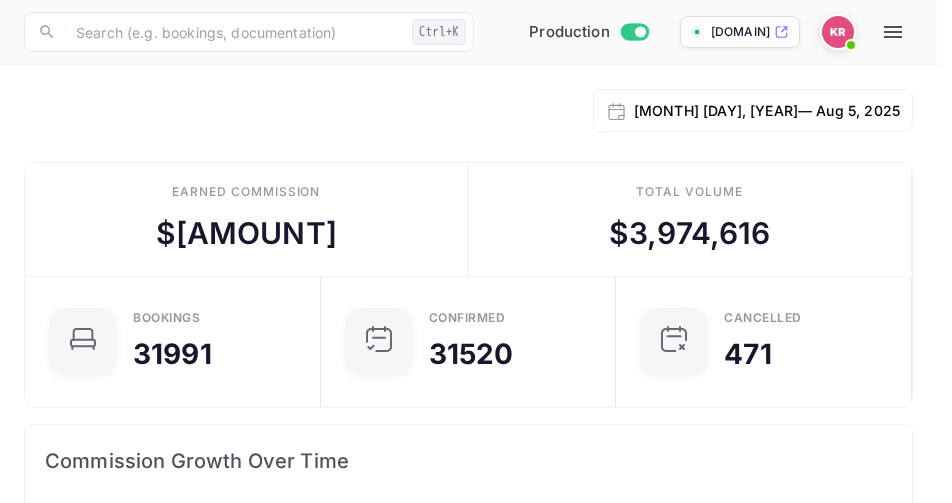 click at bounding box center [468, 3817] 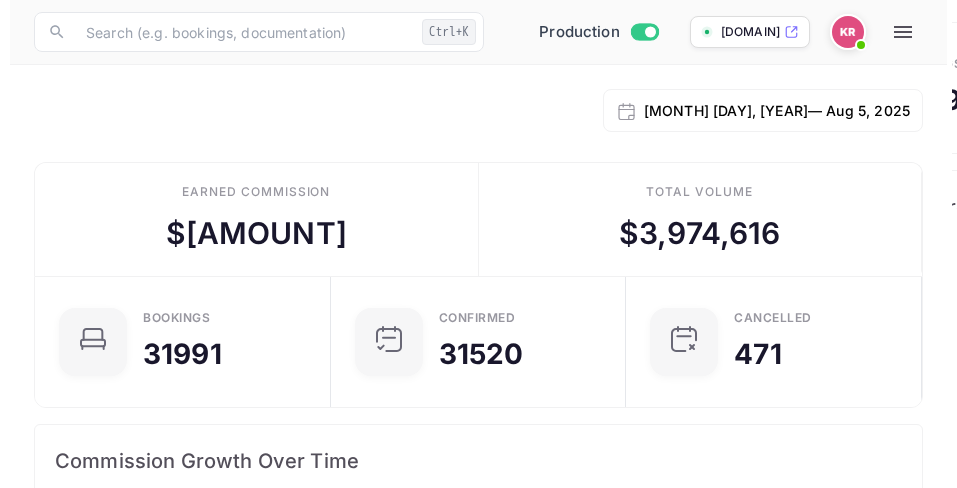 scroll, scrollTop: 16, scrollLeft: 16, axis: both 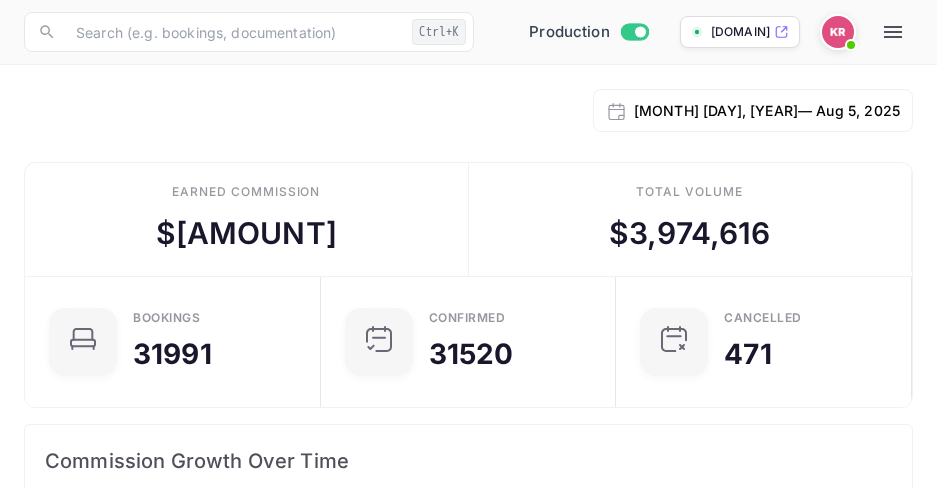 click on "Earned commission $ [AMOUNT]" at bounding box center [247, 219] 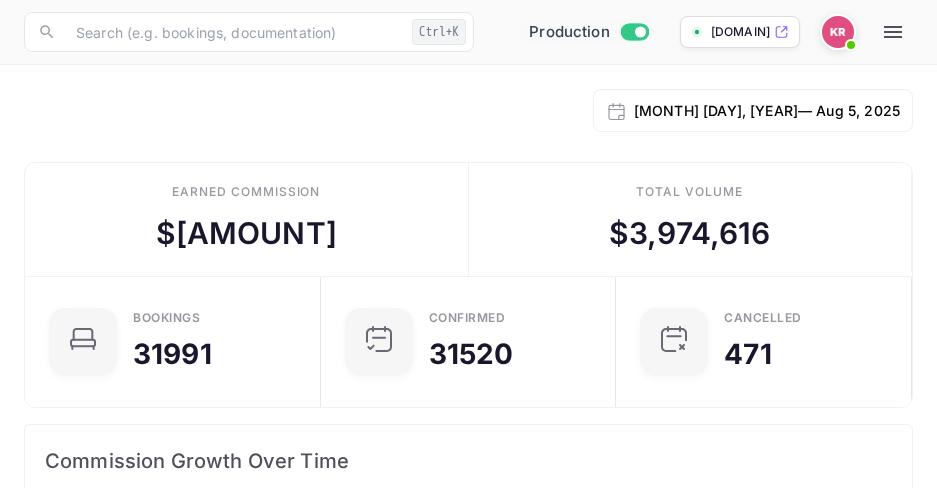 click on "Production" at bounding box center [569, 32] 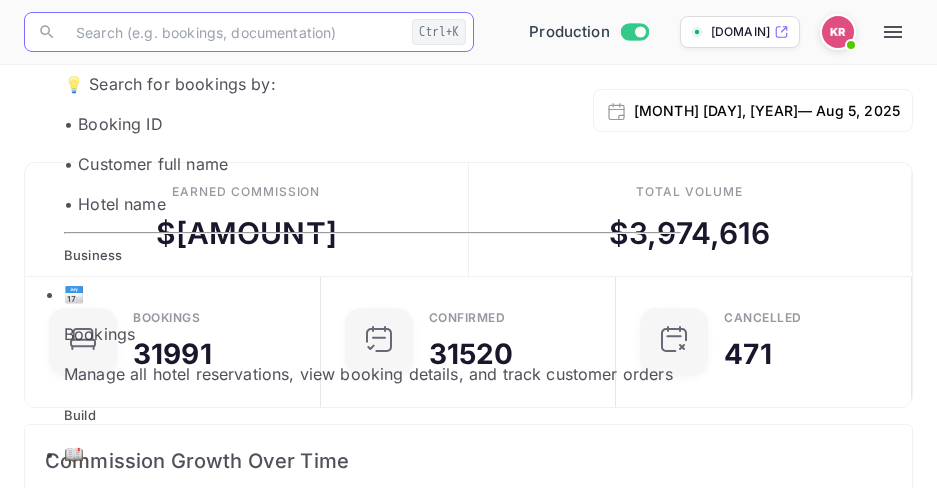 click at bounding box center (234, 32) 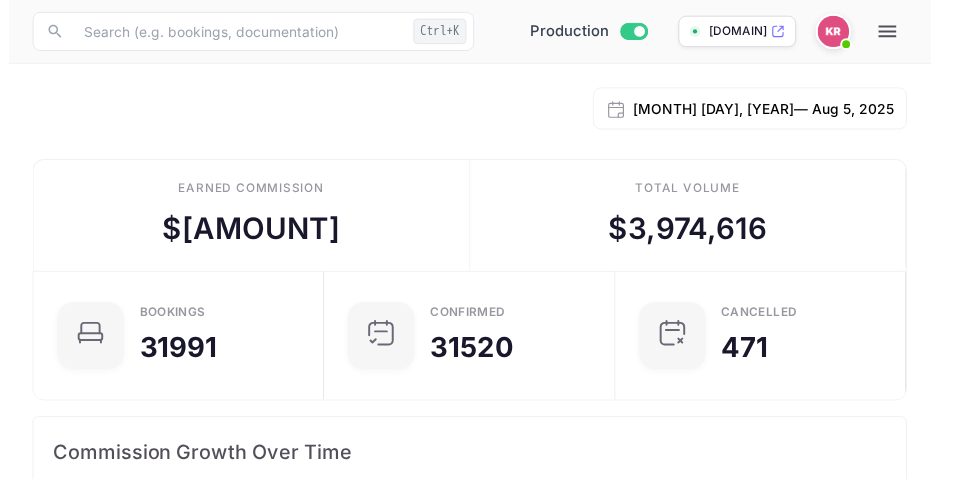 scroll, scrollTop: 16, scrollLeft: 16, axis: both 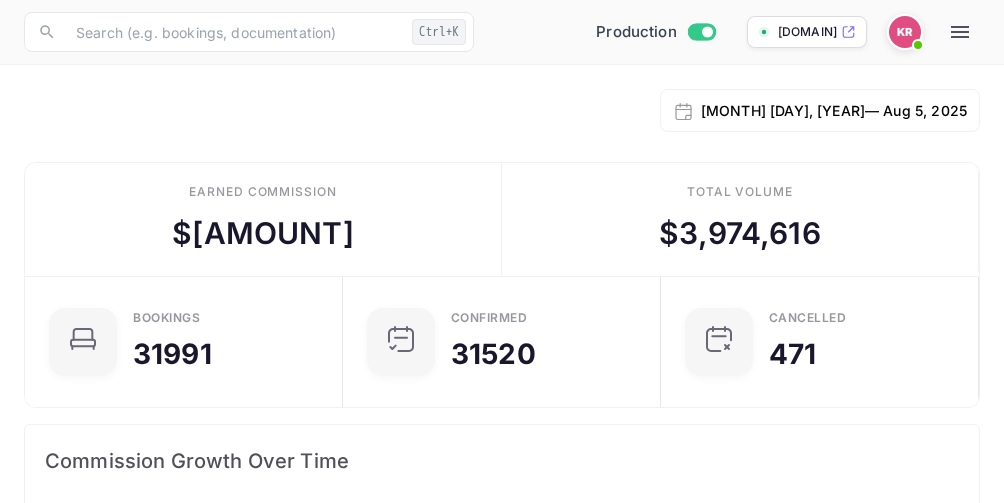 click 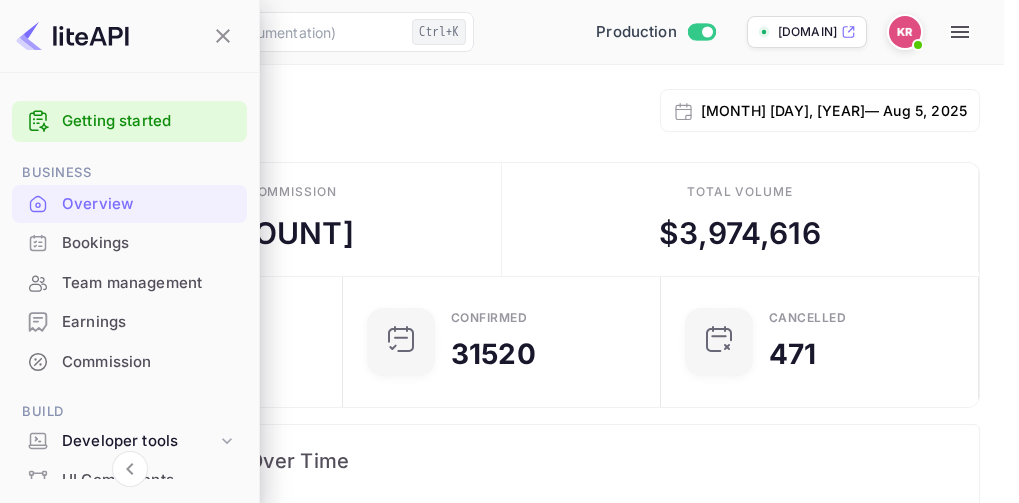 click on "Bookings" at bounding box center [129, 243] 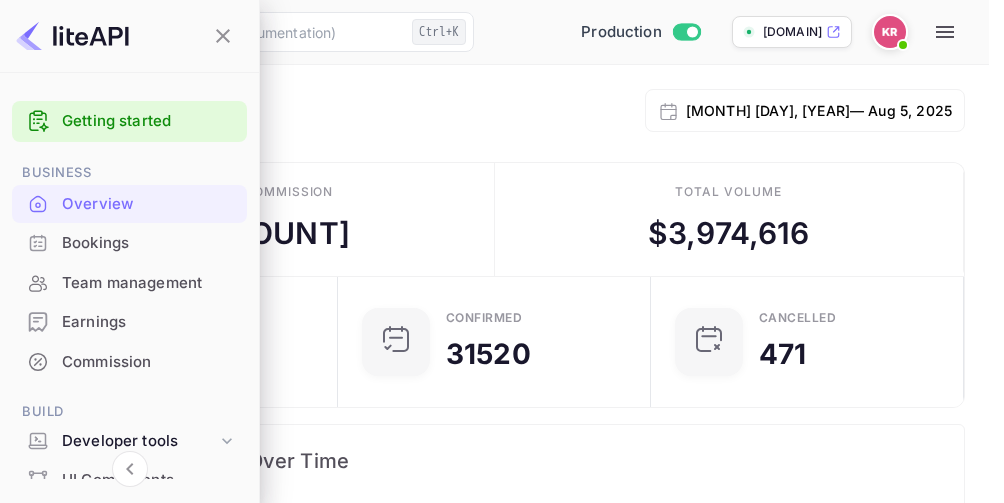 scroll, scrollTop: 16, scrollLeft: 16, axis: both 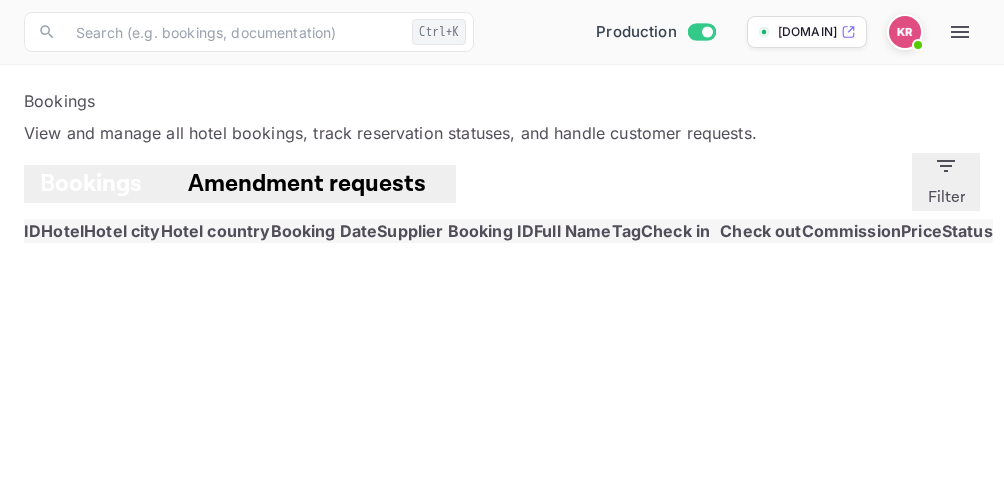 click 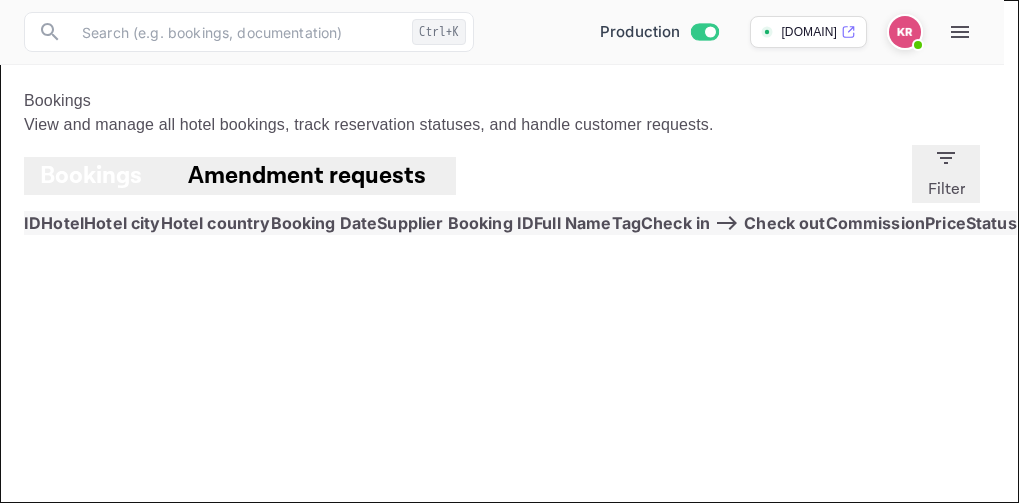 click at bounding box center [448, 626] 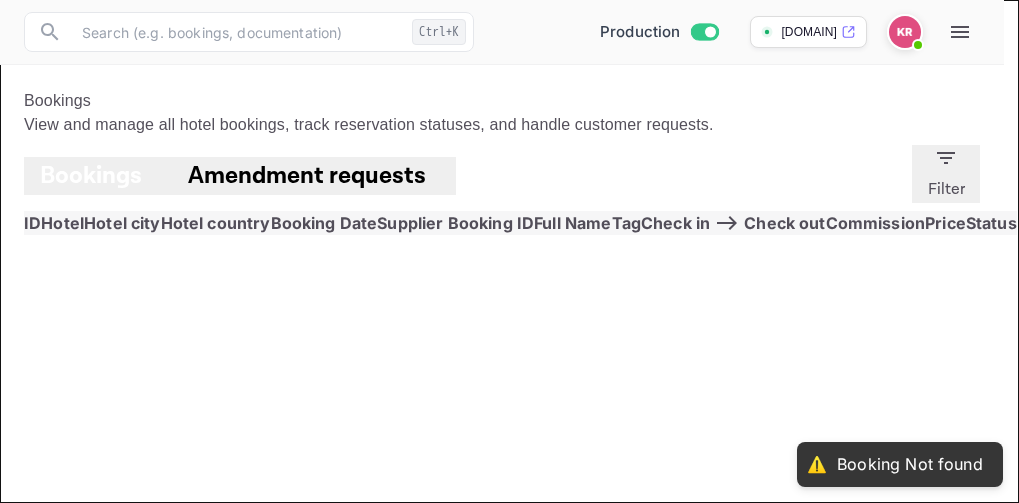 click on "Search" at bounding box center [351, 1401] 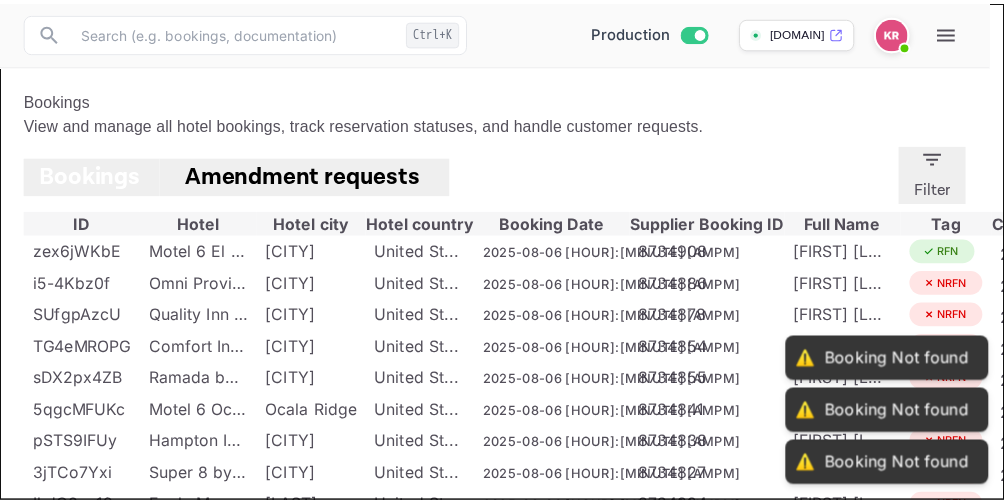scroll, scrollTop: 0, scrollLeft: 0, axis: both 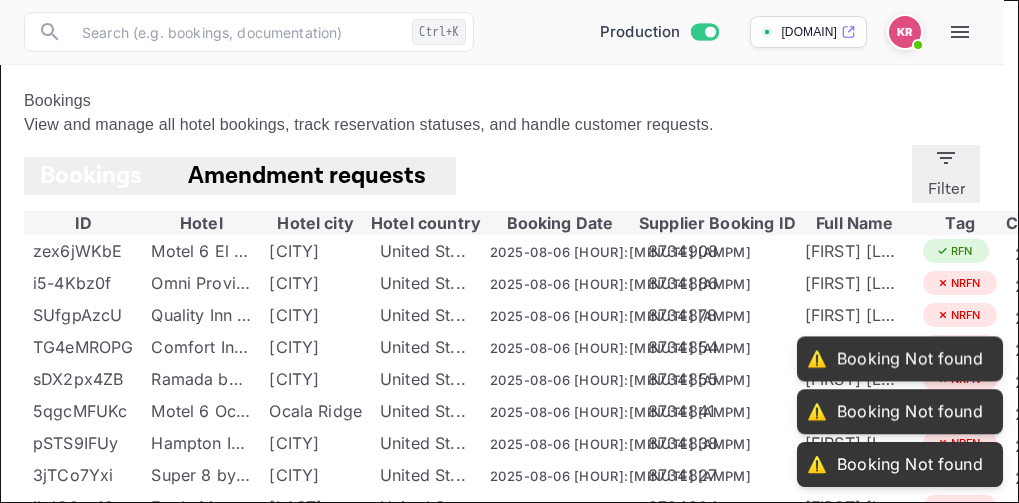 click on "2EJEX-FsJ" at bounding box center [448, 839] 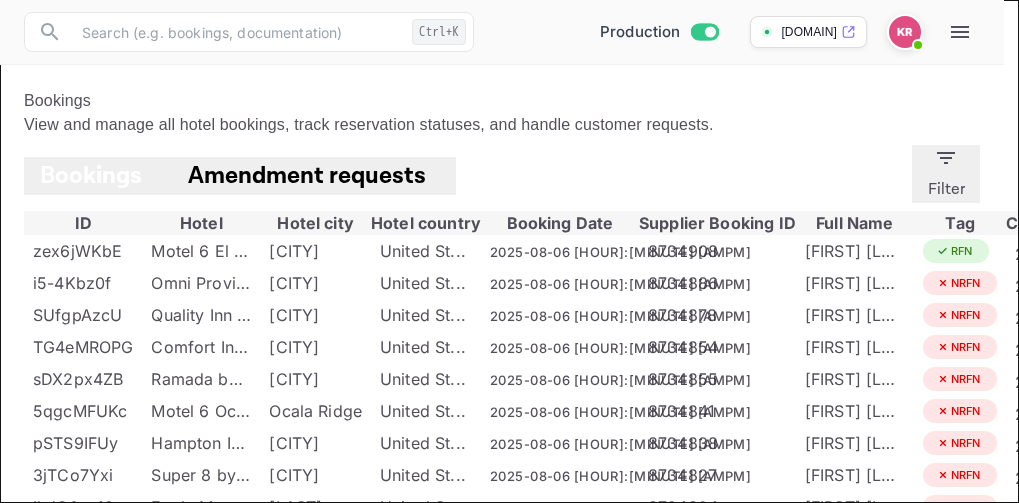 click on "Filter Reservation Search Reservation Booking ID ​ [BOOKING_ID] ​ Hotel Name ​ ​ Check In ​ Check Out ​ Holder First Name ​ ​ Holder Last Name ​ ​ Supplier Booking ID ​ ​ Status ALL ALL ​ Booking Date ​ Start time ​ End time ​ Search Clear" at bounding box center [502, 1181] 